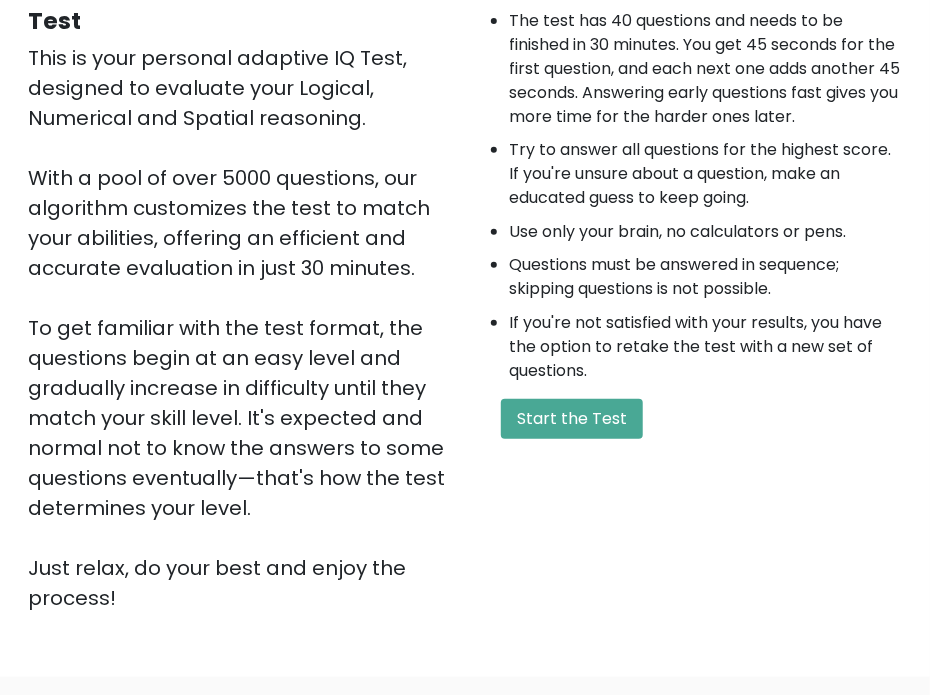 scroll, scrollTop: 522, scrollLeft: 0, axis: vertical 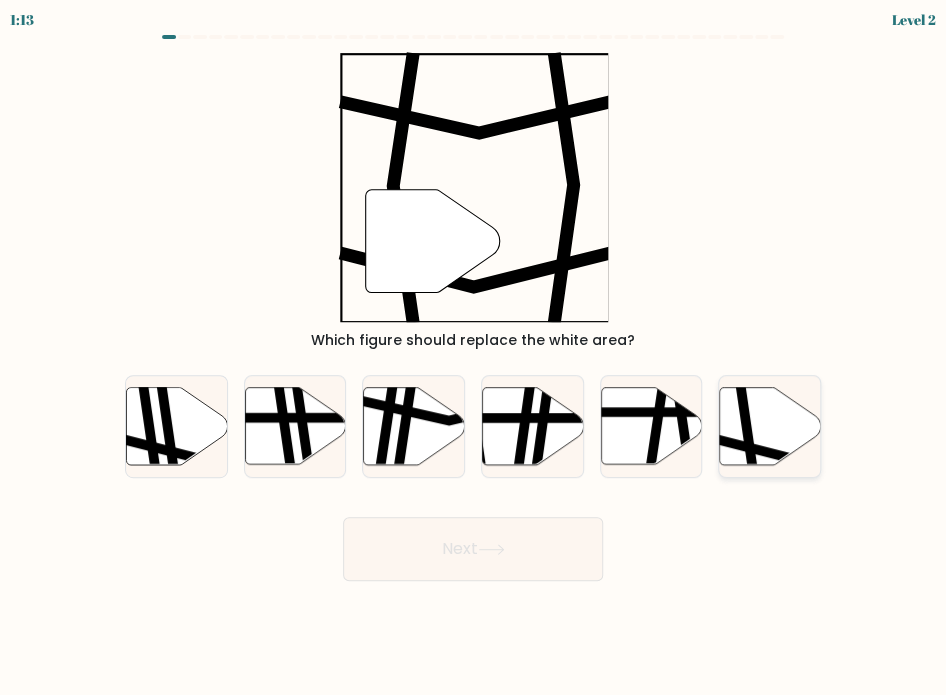 click at bounding box center (747, 386) 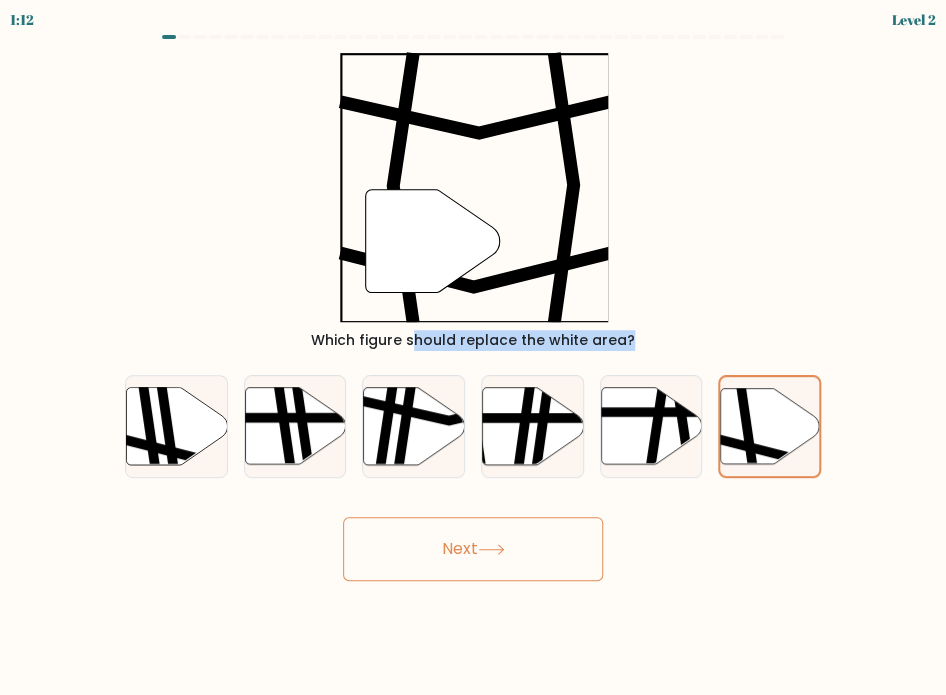 drag, startPoint x: 762, startPoint y: 431, endPoint x: 455, endPoint y: 291, distance: 337.41516 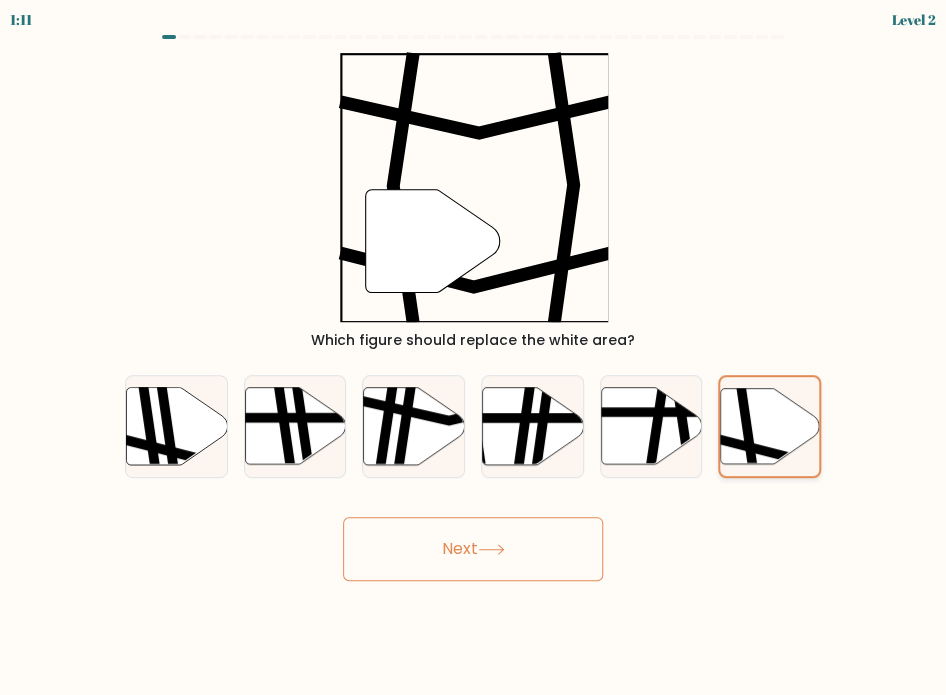 click at bounding box center (770, 426) 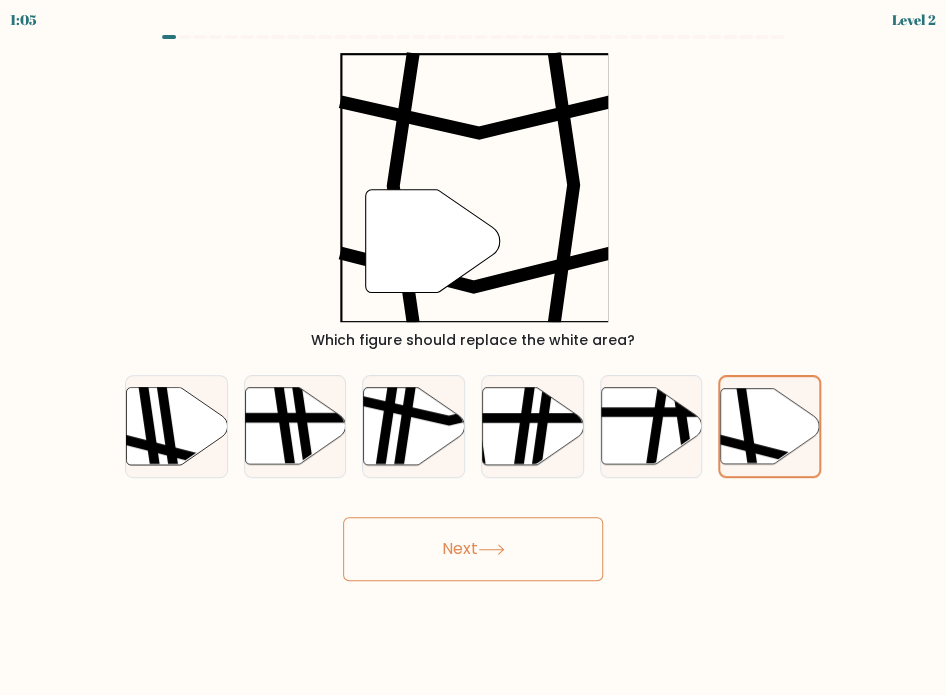 click on "Next" at bounding box center (473, 549) 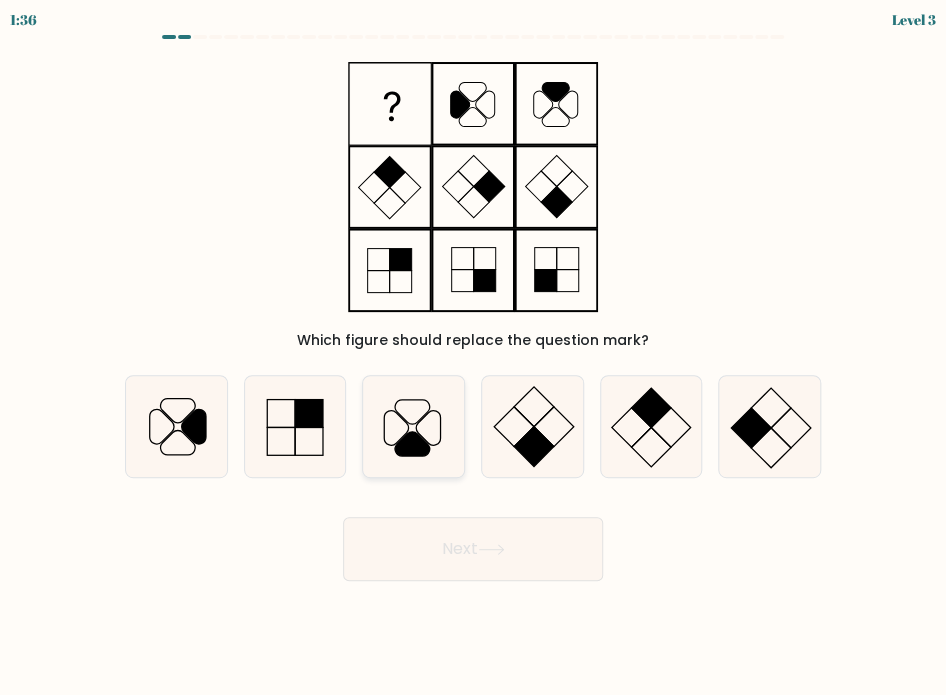 click at bounding box center [412, 443] 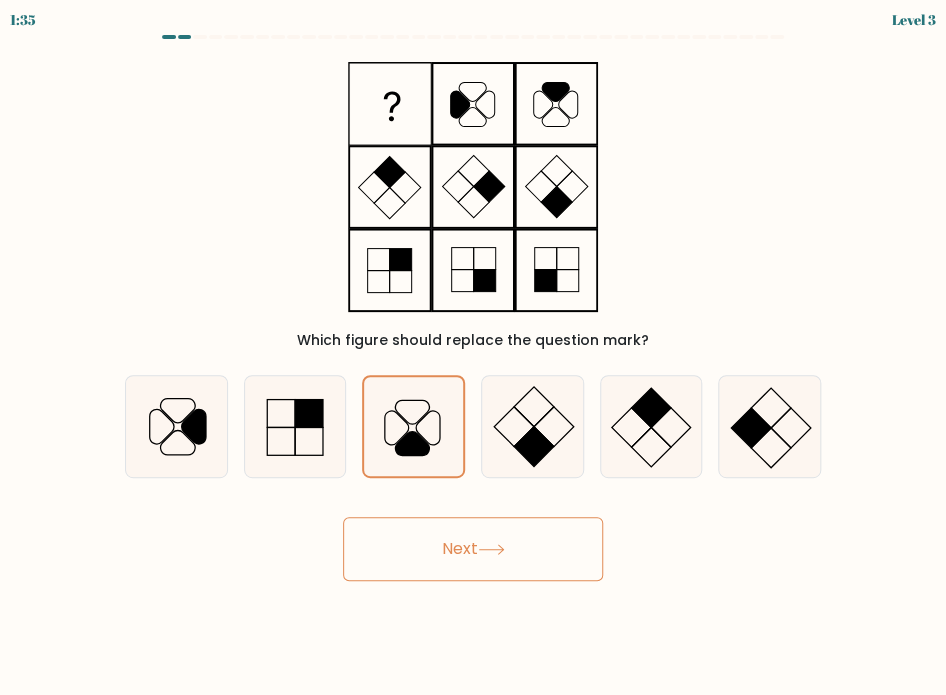 click on "Next" at bounding box center [473, 549] 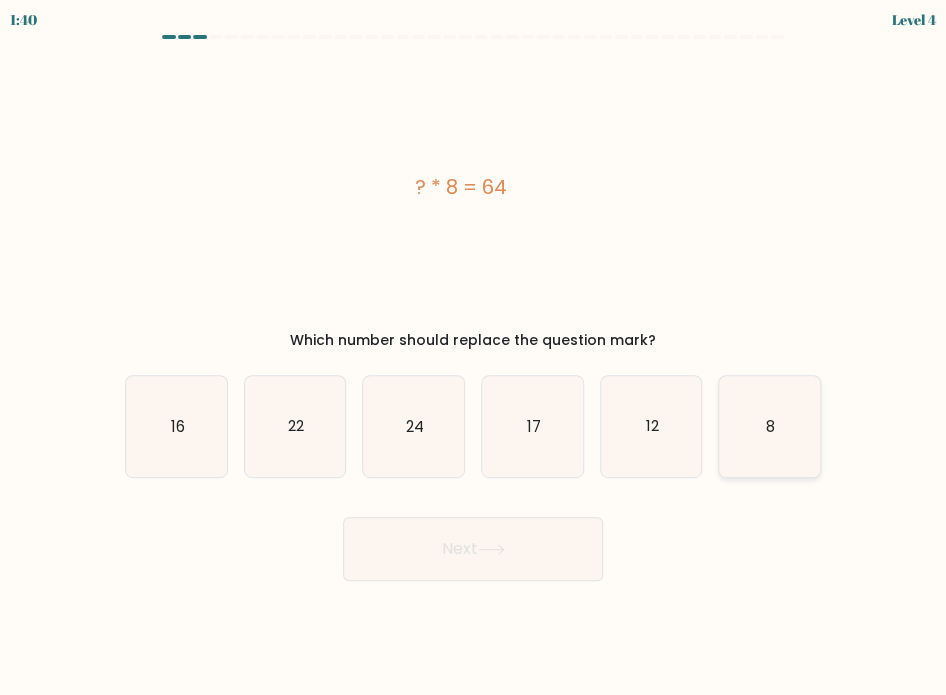 click on "8" at bounding box center (770, 425) 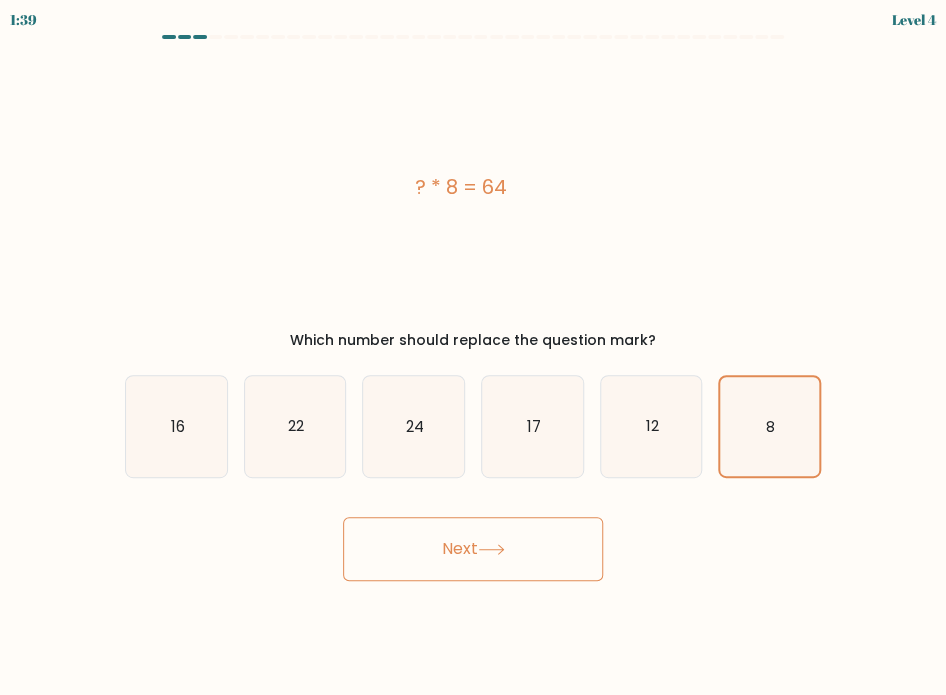 click on "Next" at bounding box center (473, 549) 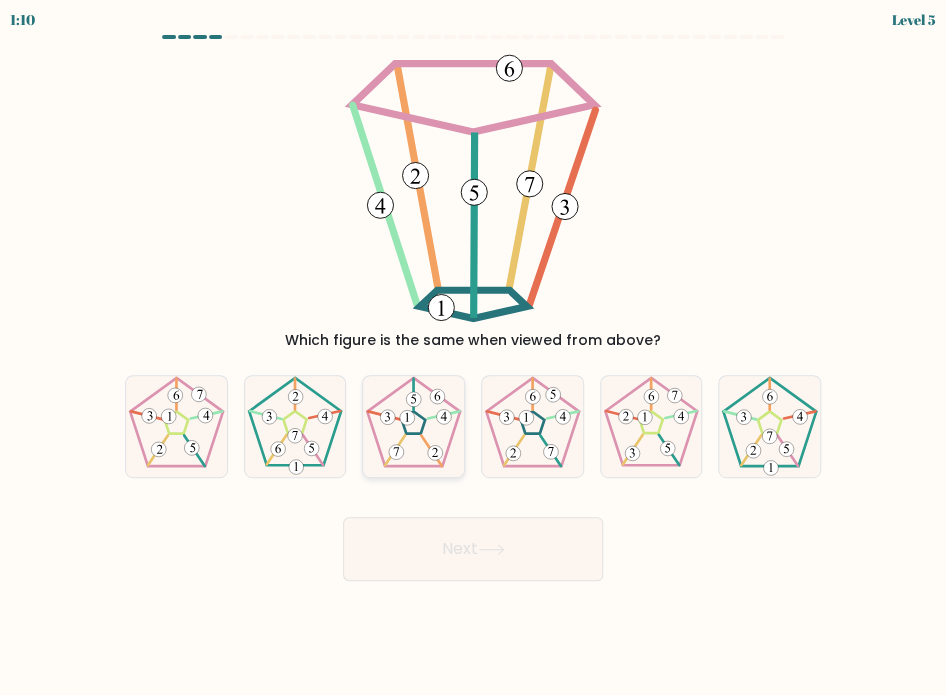 click at bounding box center [413, 426] 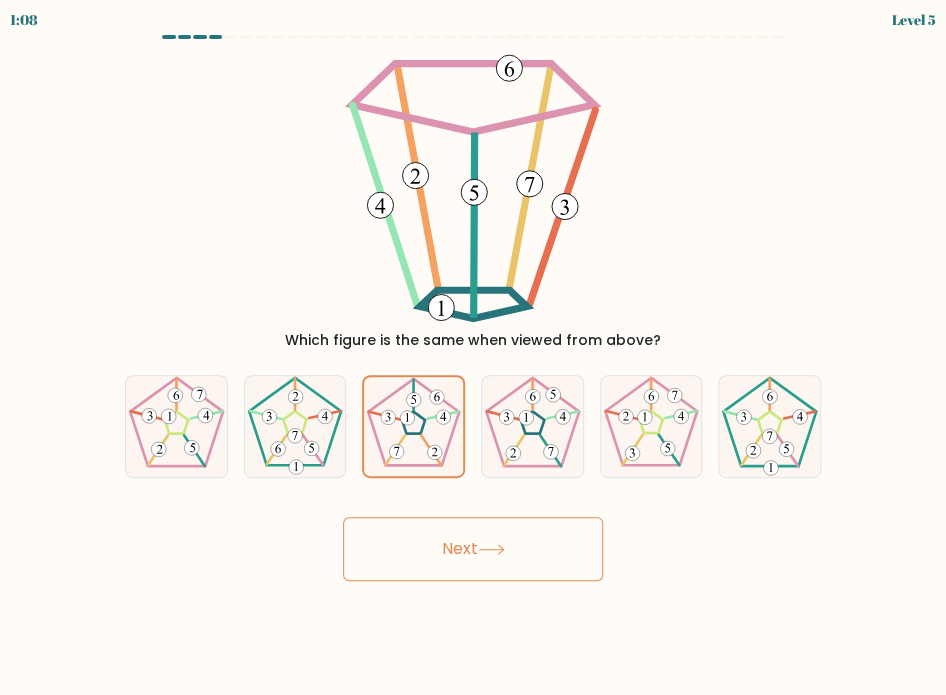 click on "Next" at bounding box center [473, 549] 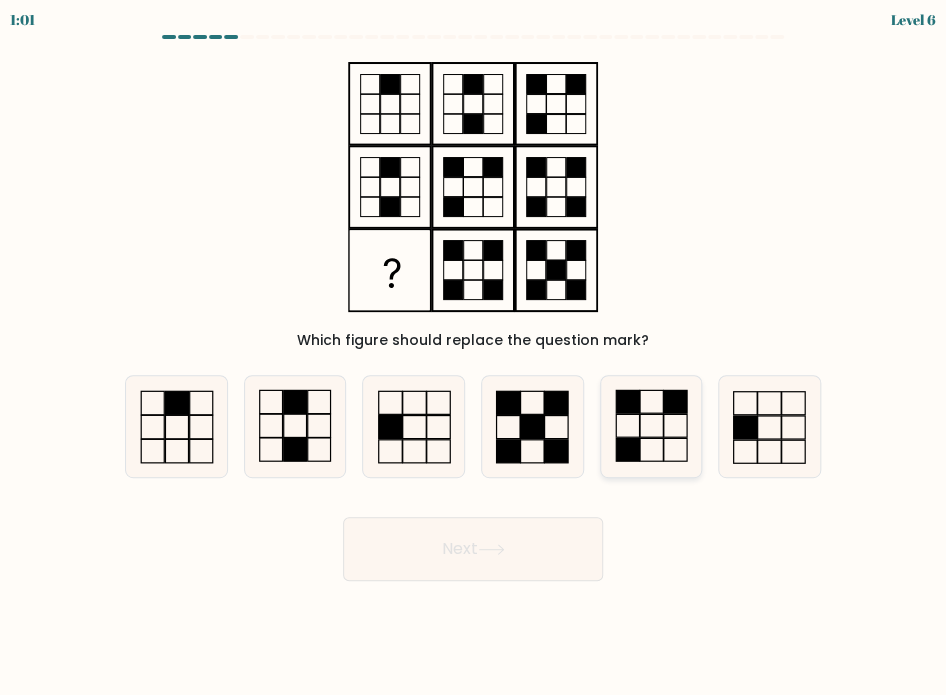 click at bounding box center (675, 401) 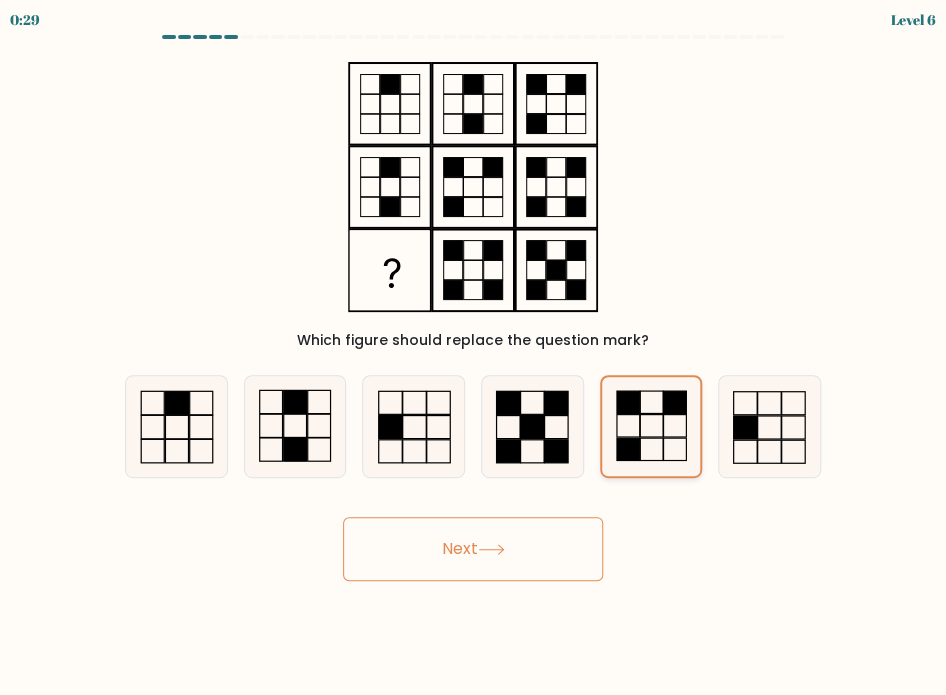 click at bounding box center (651, 426) 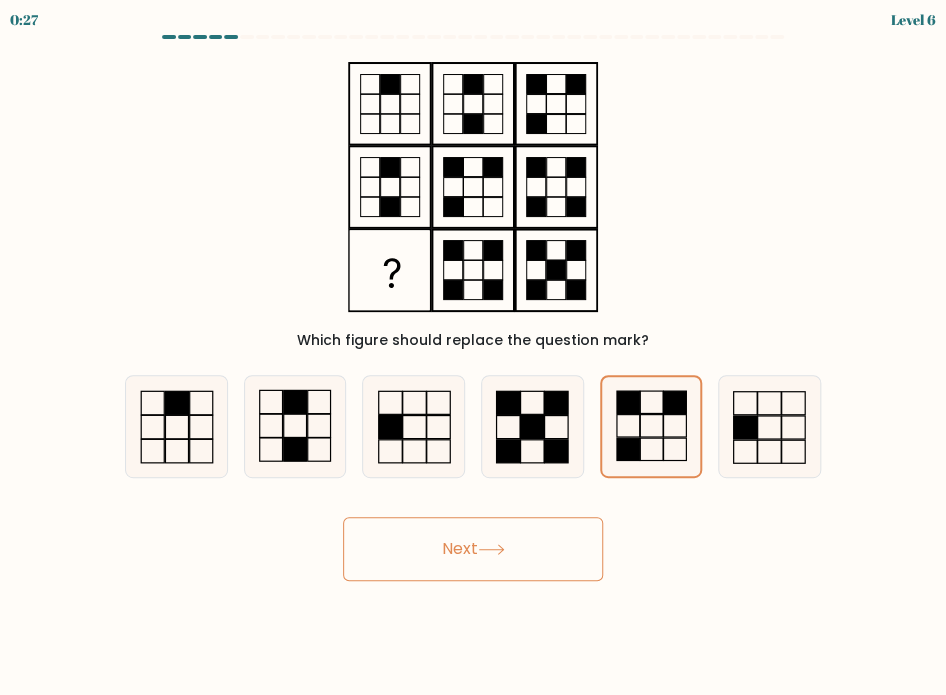 click on "Next" at bounding box center [473, 549] 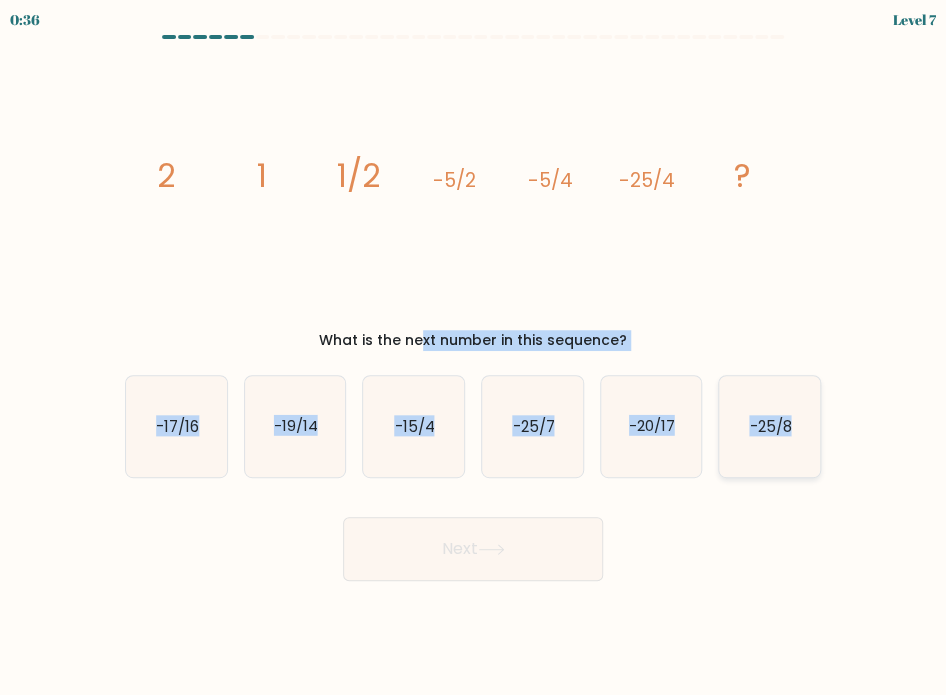 drag, startPoint x: 310, startPoint y: 332, endPoint x: 815, endPoint y: 415, distance: 511.77533 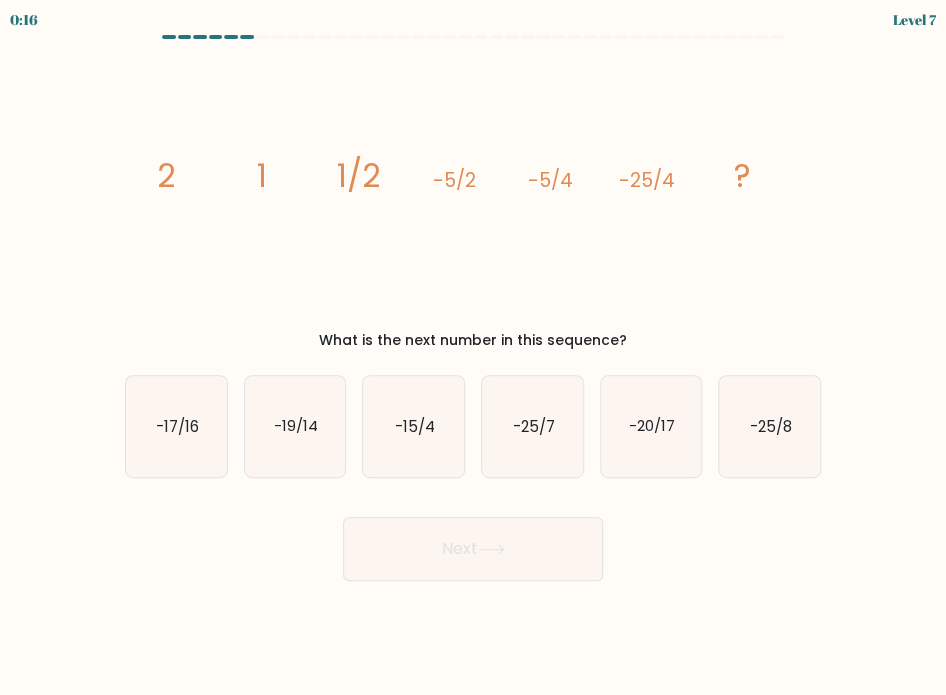 click on "Next" at bounding box center [473, 541] 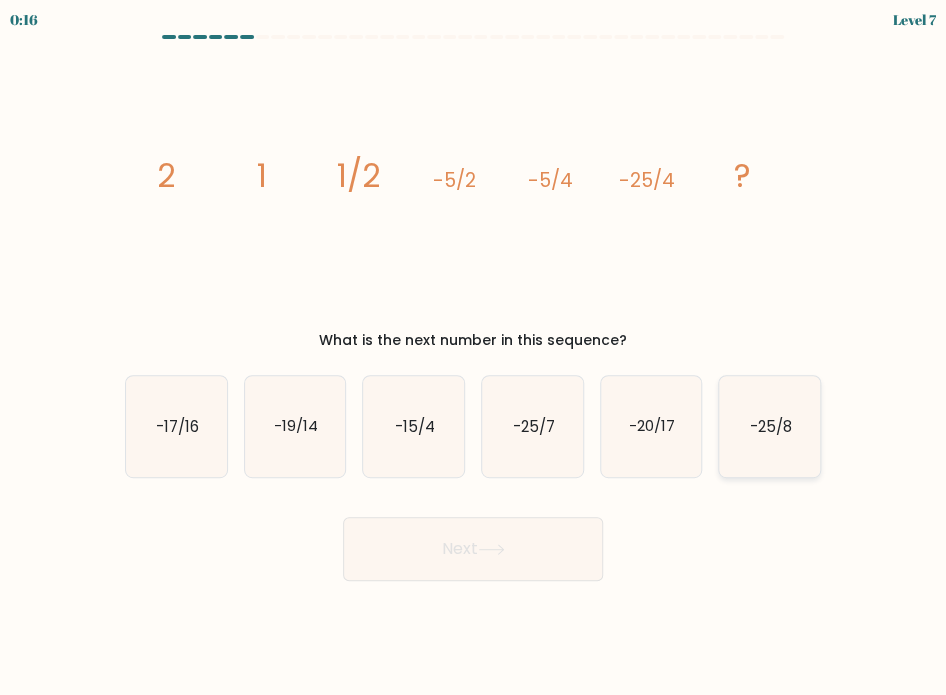 click on "-25/8" at bounding box center [771, 425] 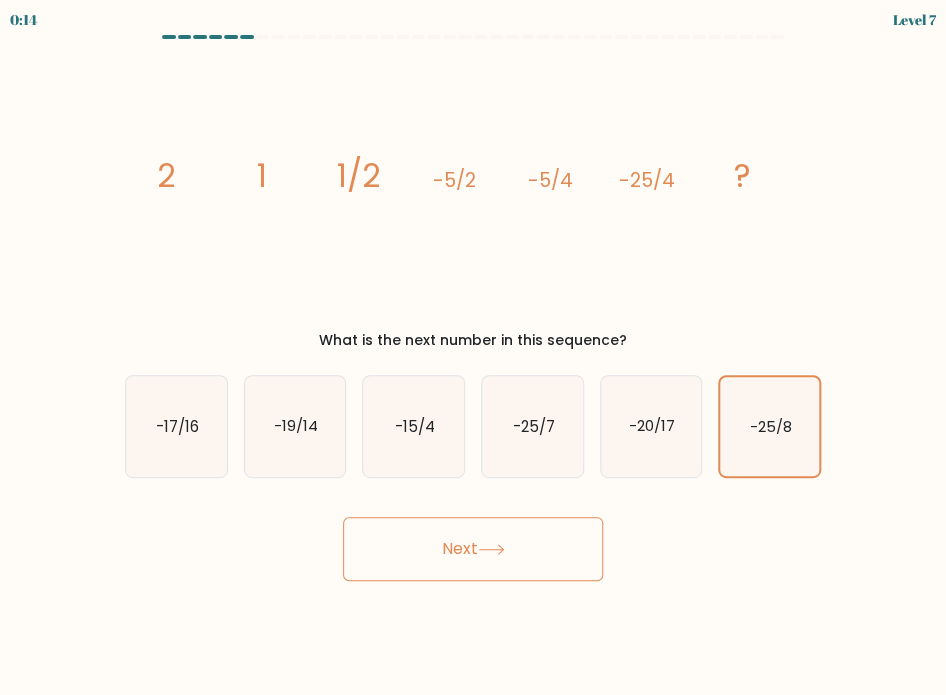 click at bounding box center [491, 549] 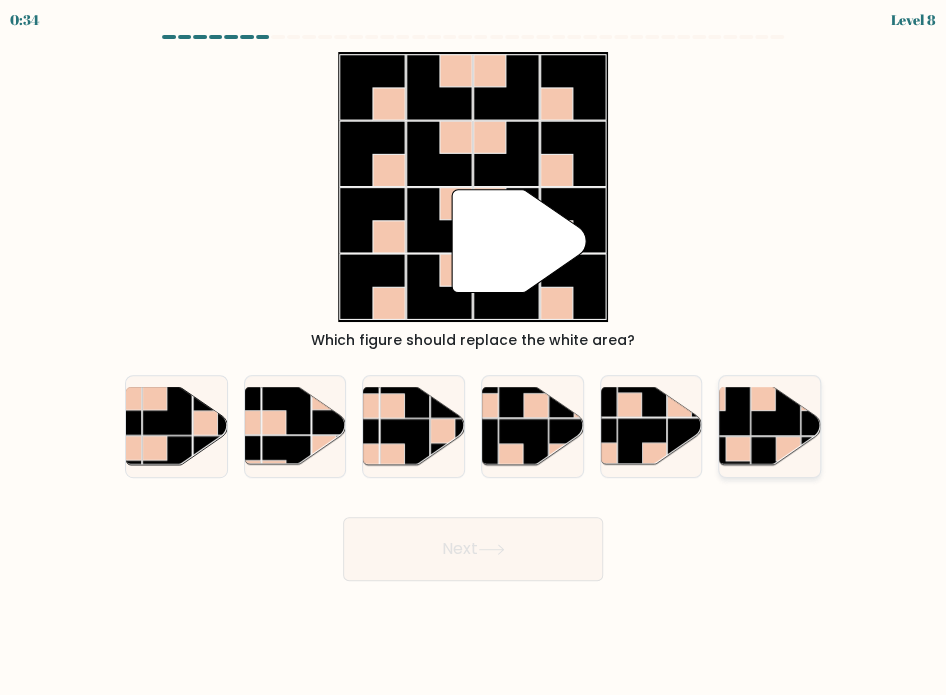 click at bounding box center [775, 410] 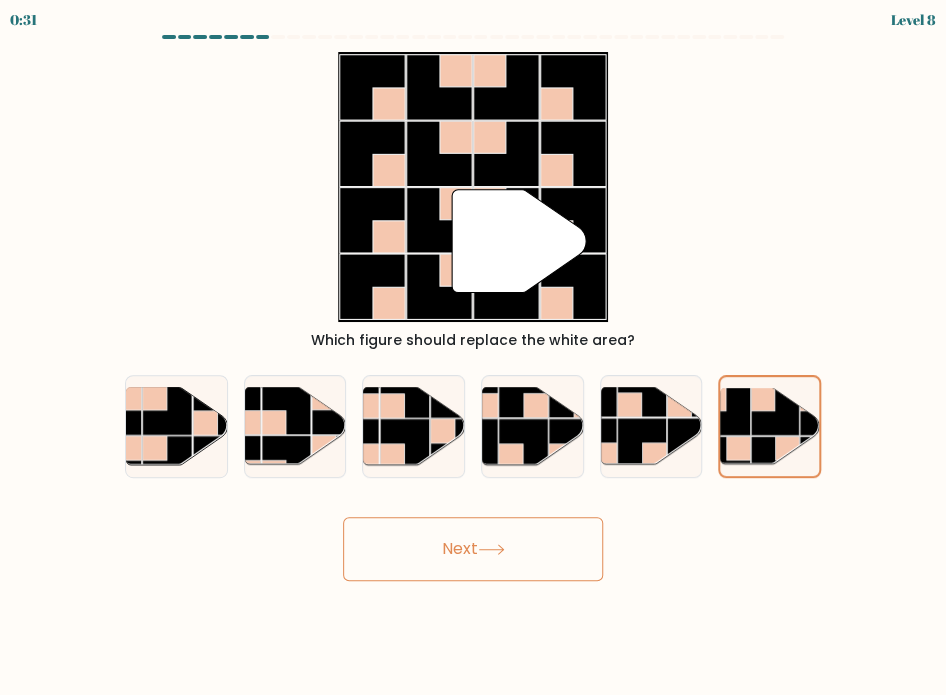 click on "Next" at bounding box center [473, 549] 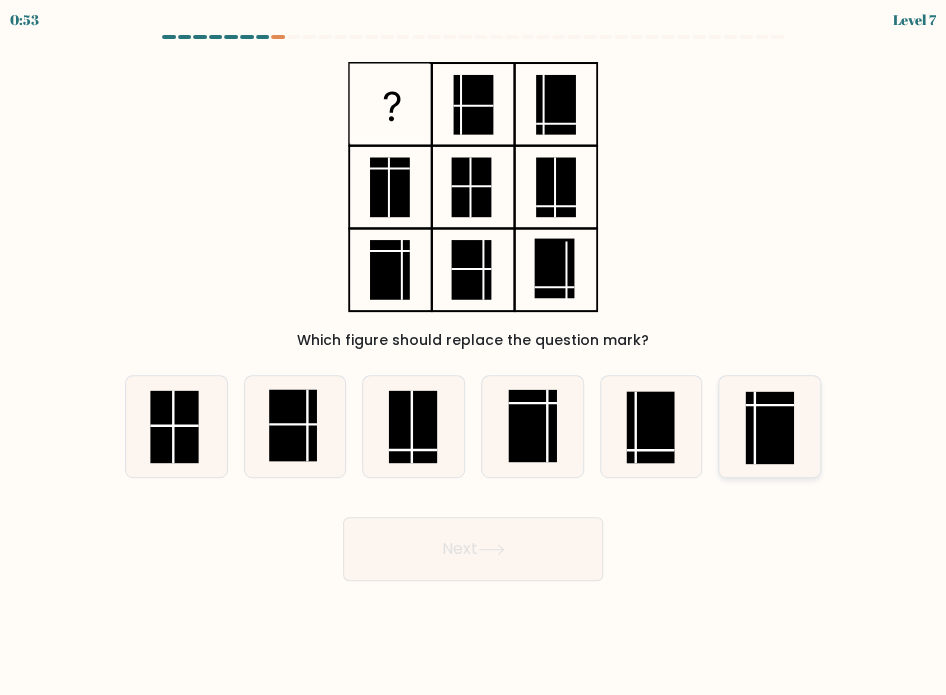 click at bounding box center (770, 428) 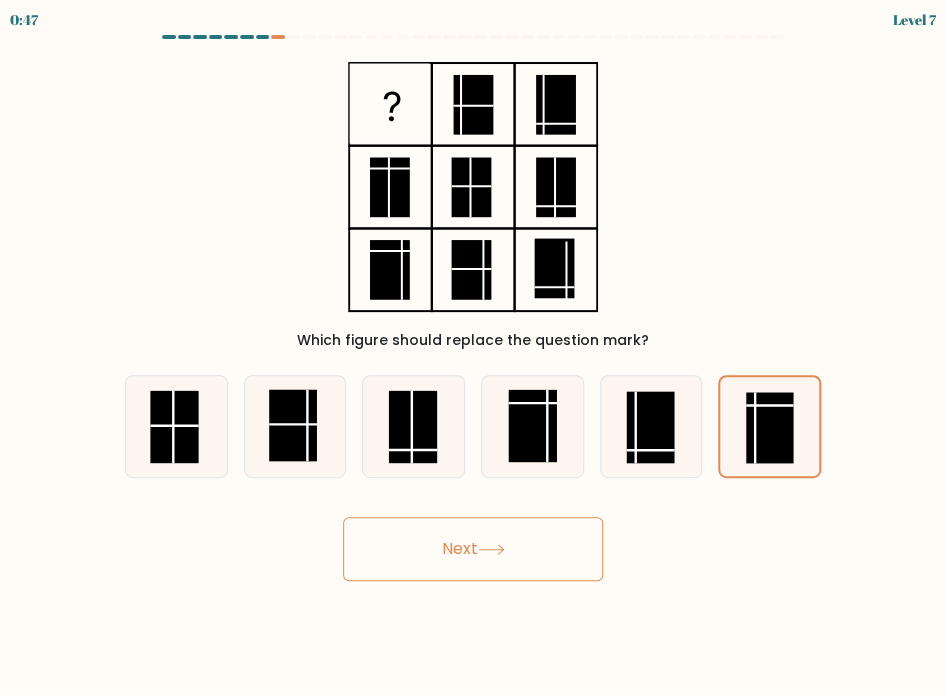 click on "Next" at bounding box center (473, 549) 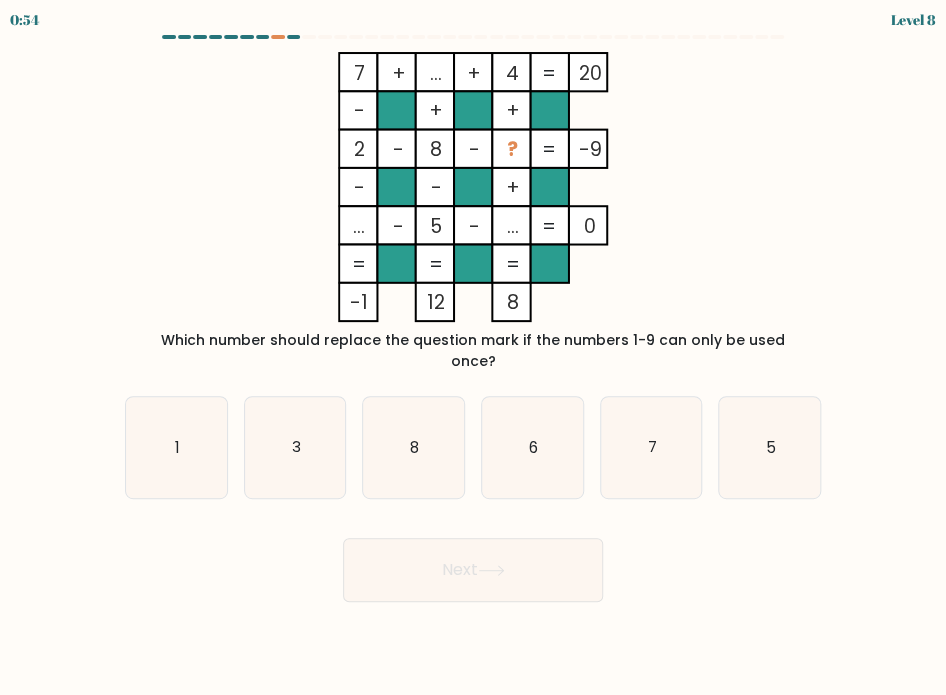 click on "..." at bounding box center (359, 73) 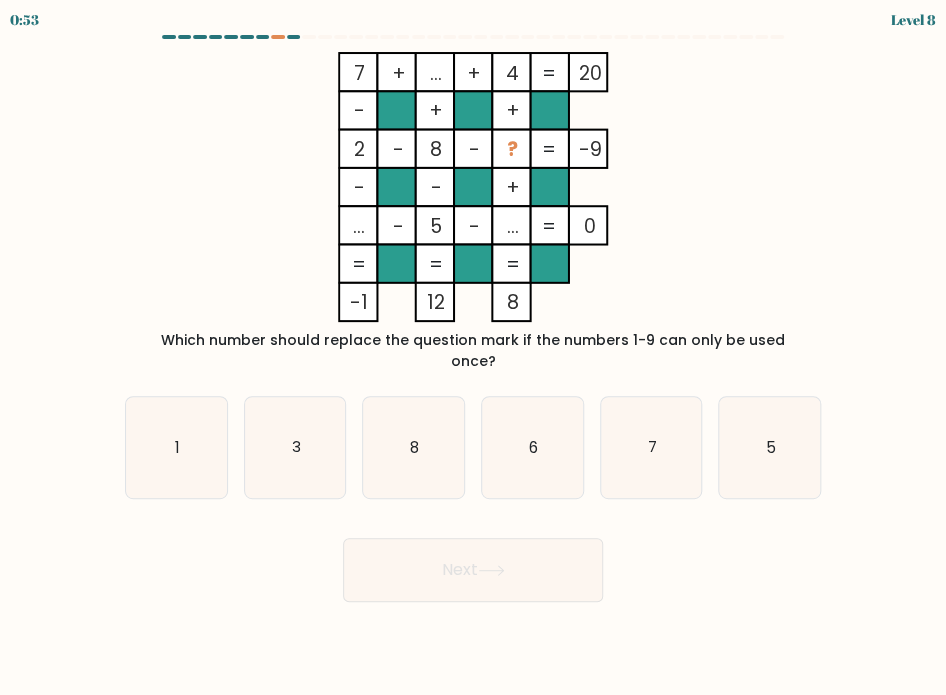 click on "7    +    ...    +    4    20    -    +    +    2    -    8    -    ?    -9    -    -    +    ...    -    5    -    ...    =   0    =   =   =   =   -1    12    8    =" at bounding box center (473, 187) 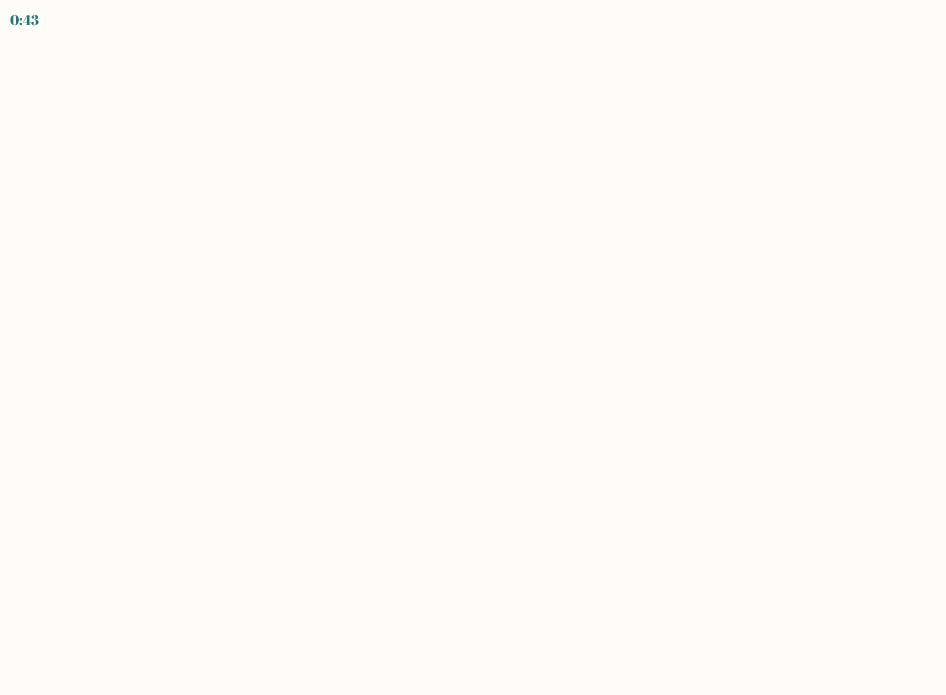 scroll, scrollTop: 0, scrollLeft: 0, axis: both 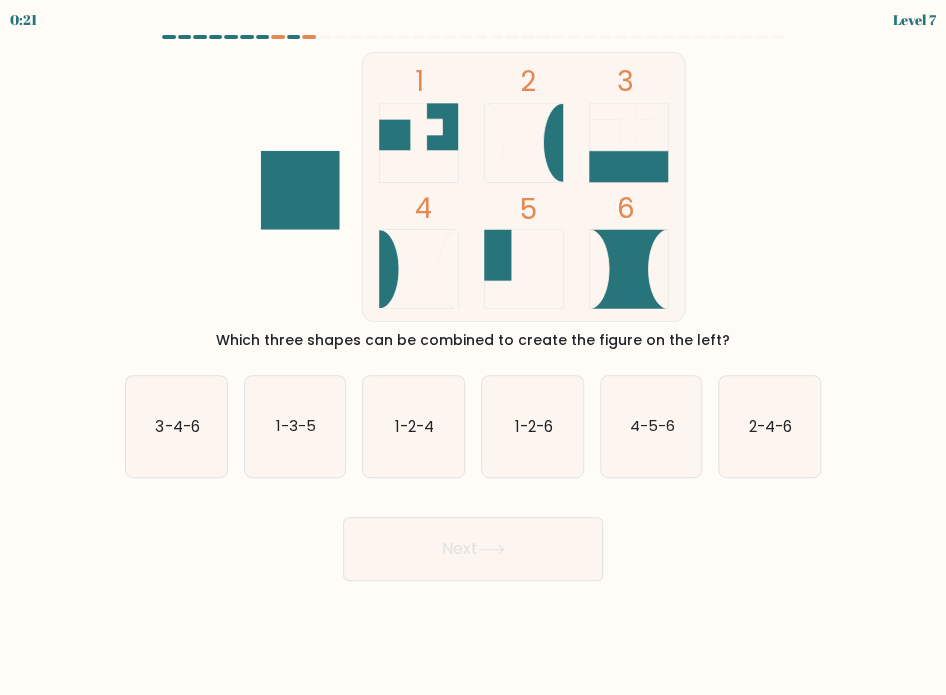 click at bounding box center (418, 167) 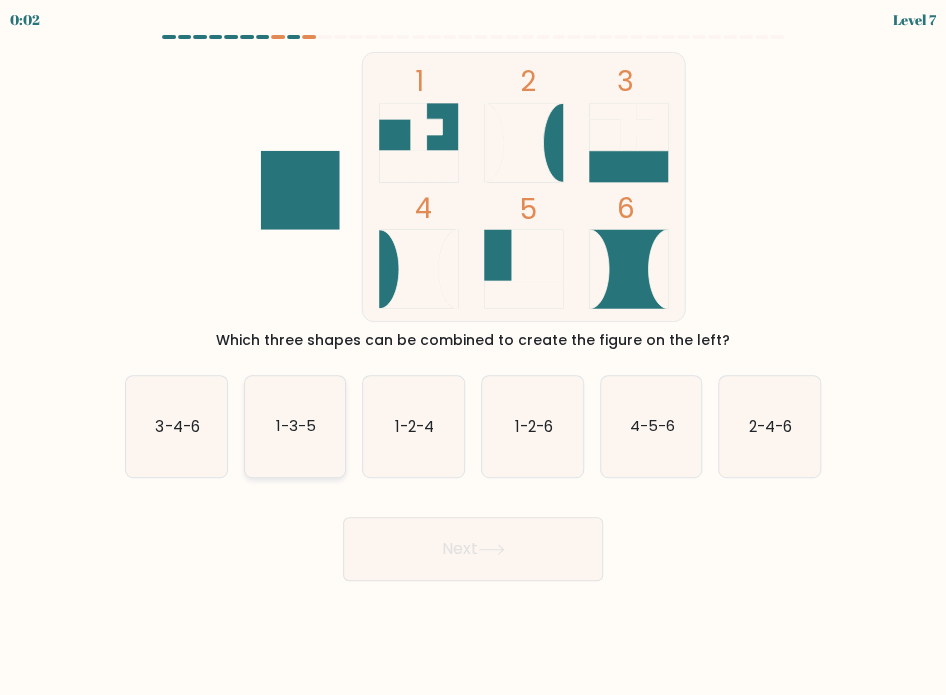 click on "1-3-5" at bounding box center (296, 425) 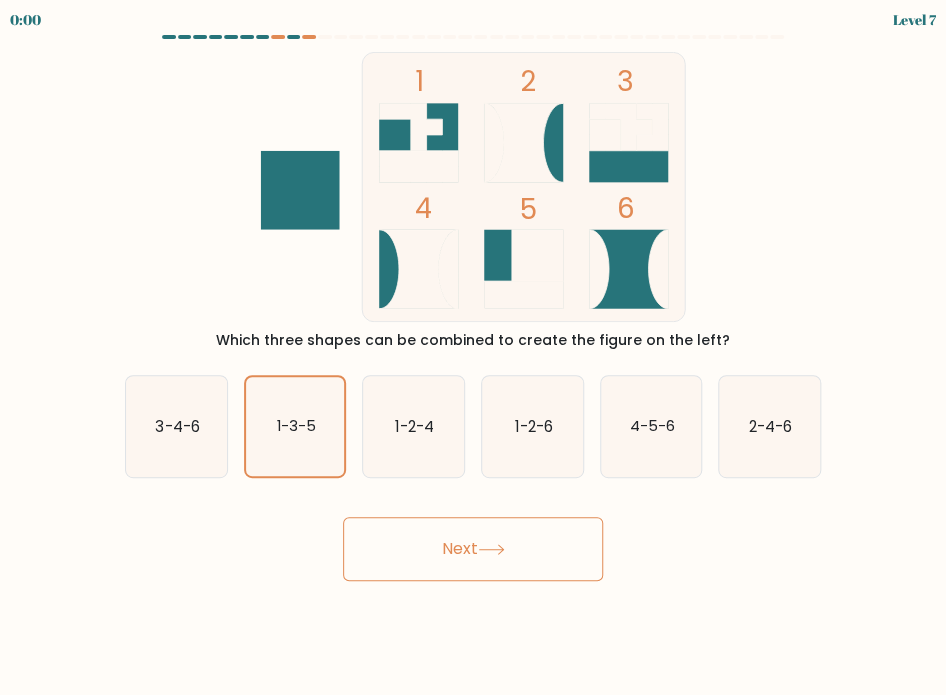 click on "Next" at bounding box center [473, 549] 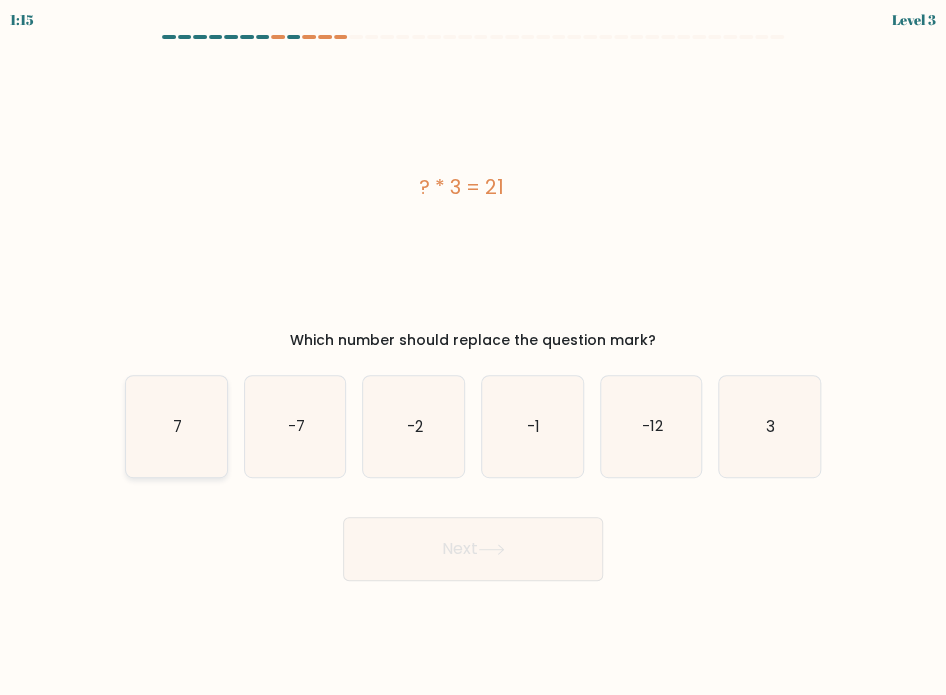 click on "7" at bounding box center (176, 426) 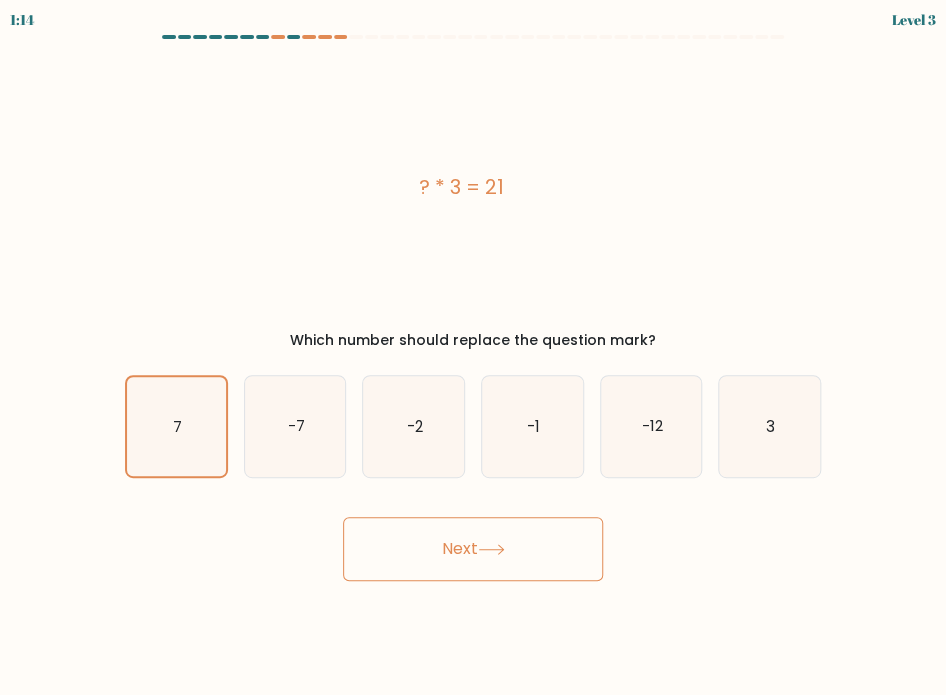 click on "Next" at bounding box center [473, 549] 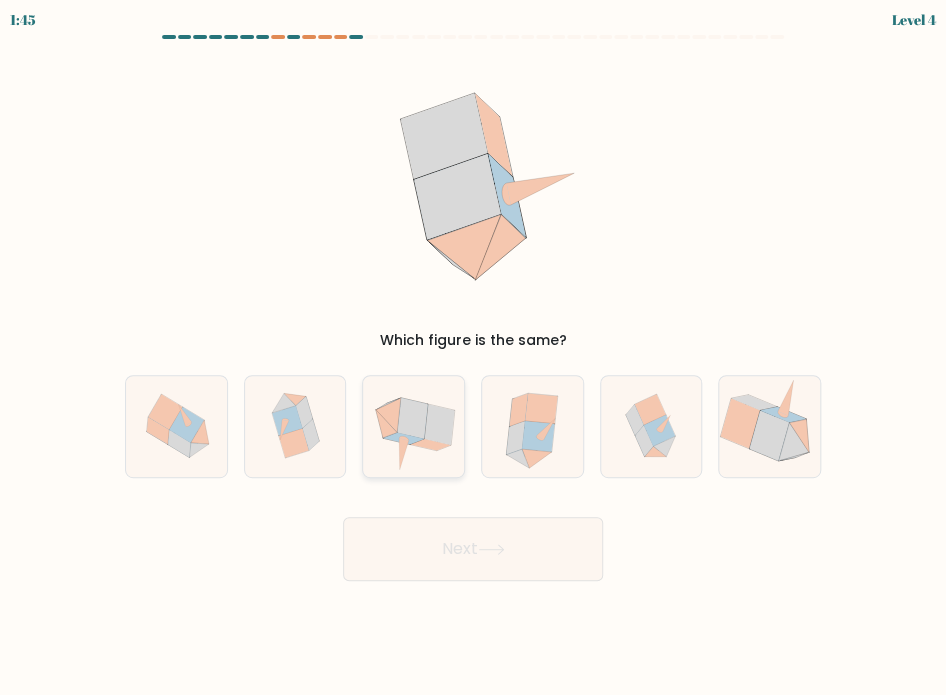click at bounding box center [412, 418] 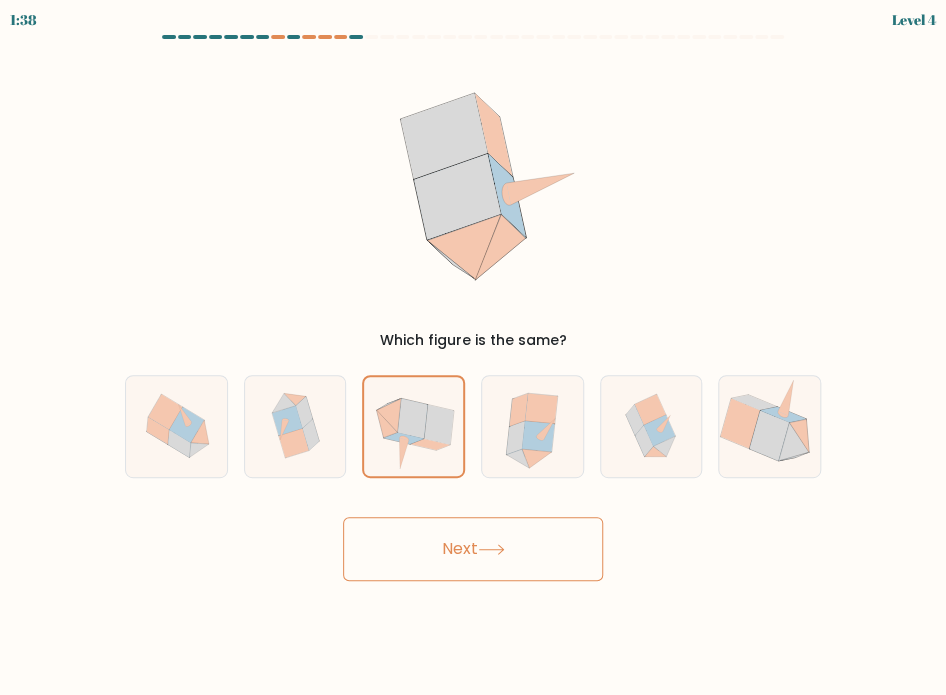 click on "Next" at bounding box center (473, 549) 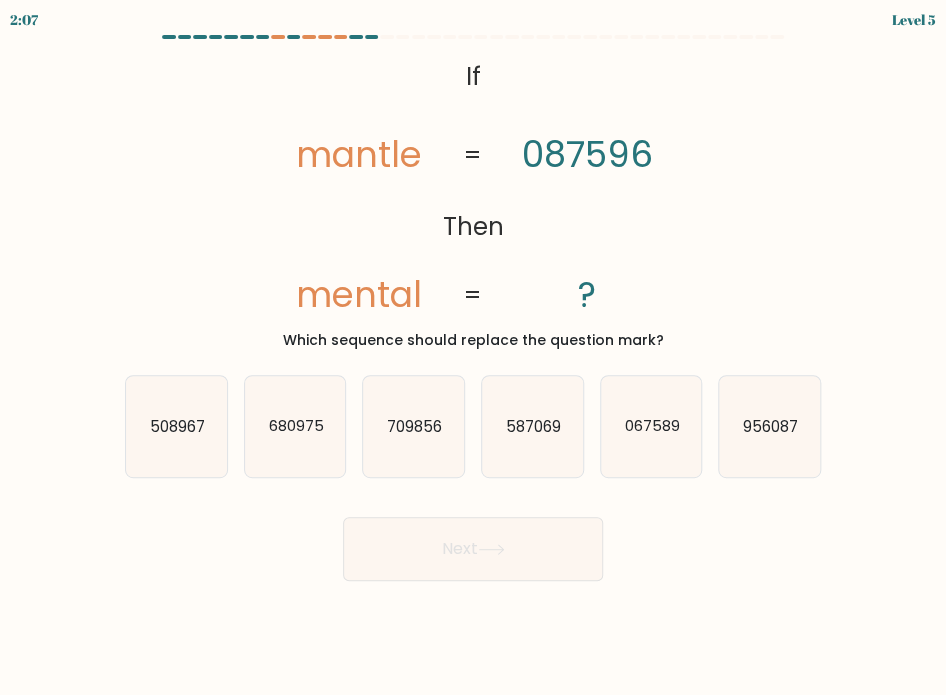 click on "@import url('https://fonts.googleapis.com/css?family=Abril+Fatface:400,100,100italic,300,300italic,400italic,500,500italic,700,700italic,900,900italic');       If       Then       mantle       mental       [POSTAL_CODE]       ?       =       =
Which sequence should replace the question mark?" at bounding box center (473, 201) 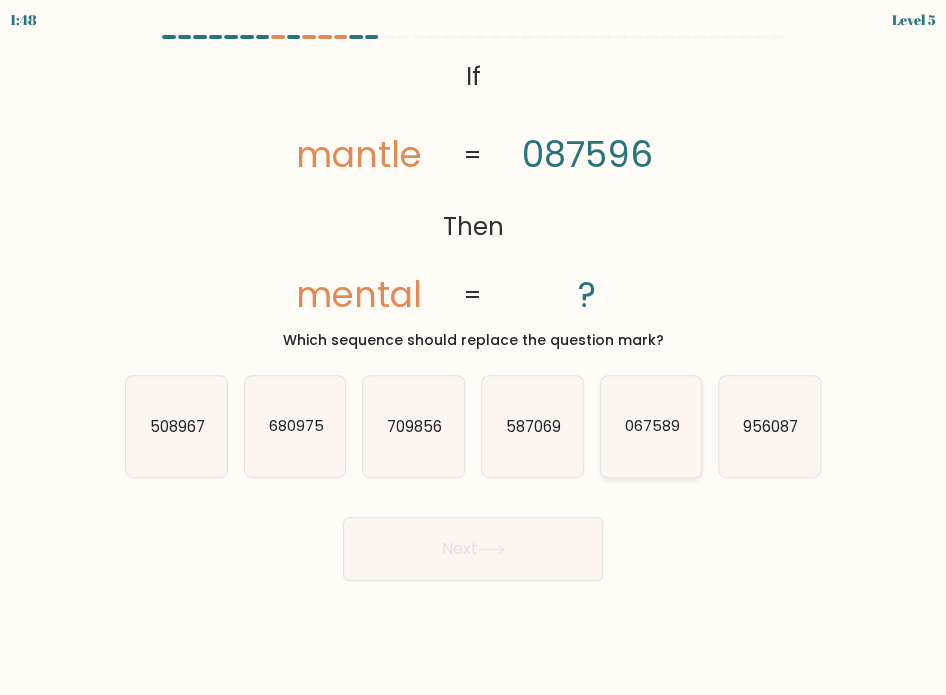 click on "067589" at bounding box center [651, 426] 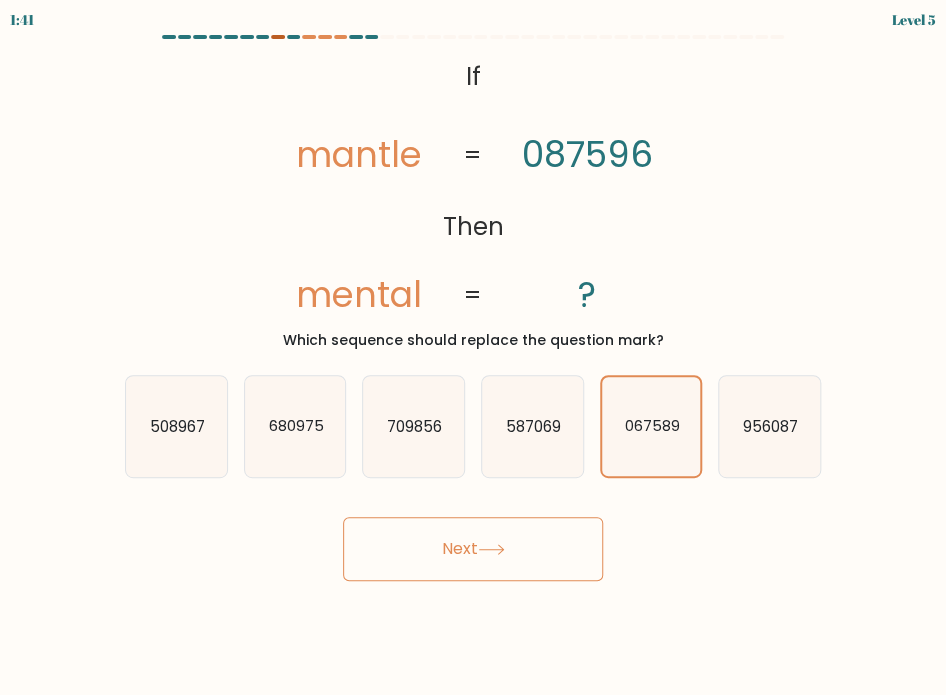 click at bounding box center (278, 37) 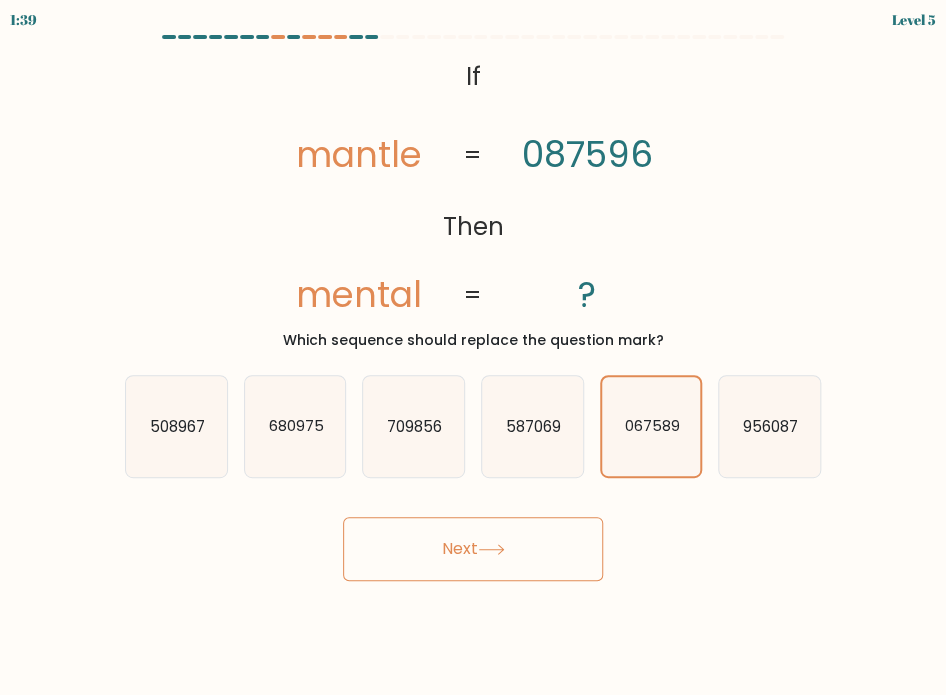 click on "Next" at bounding box center [473, 549] 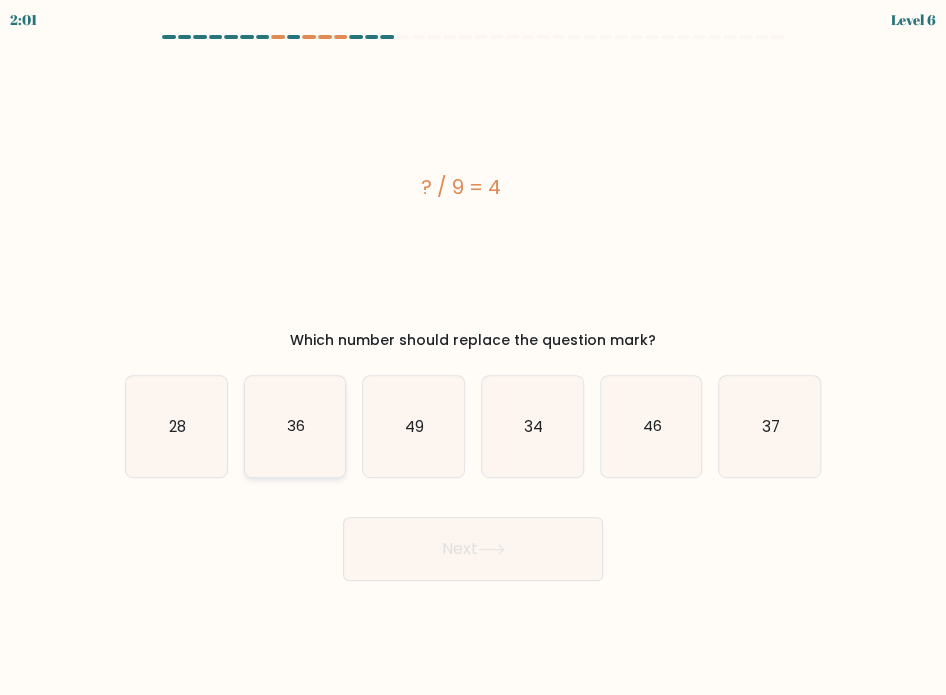 click on "36" at bounding box center [296, 425] 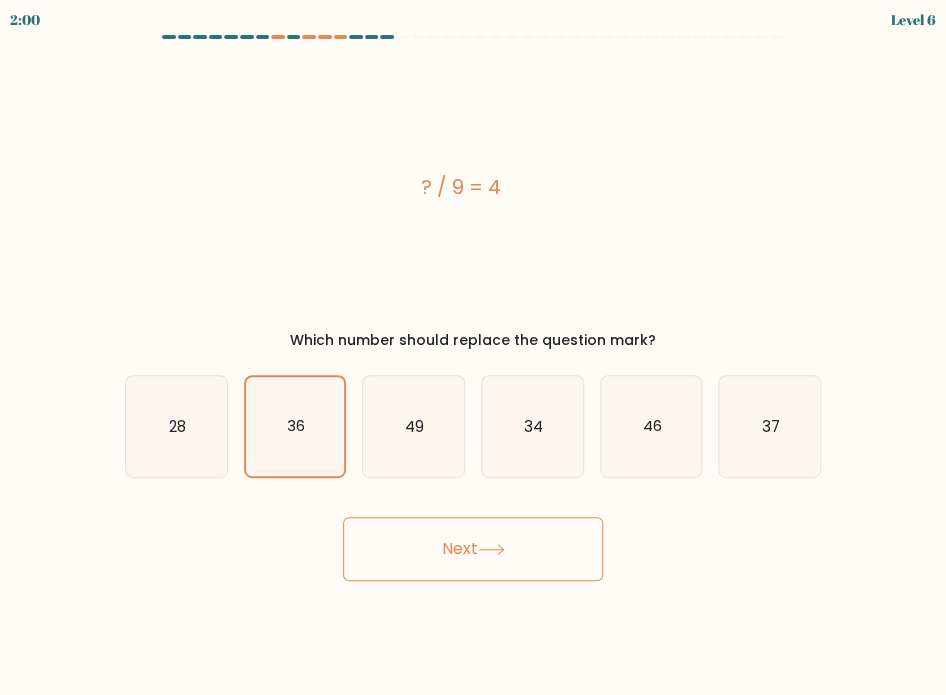 click on "Next" at bounding box center [473, 549] 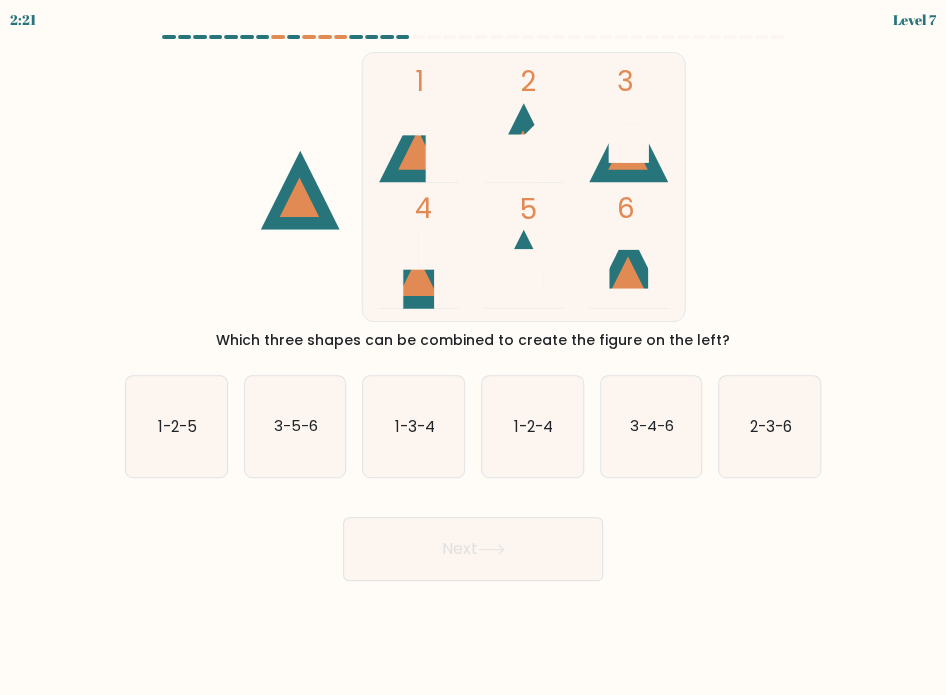 click at bounding box center (415, 119) 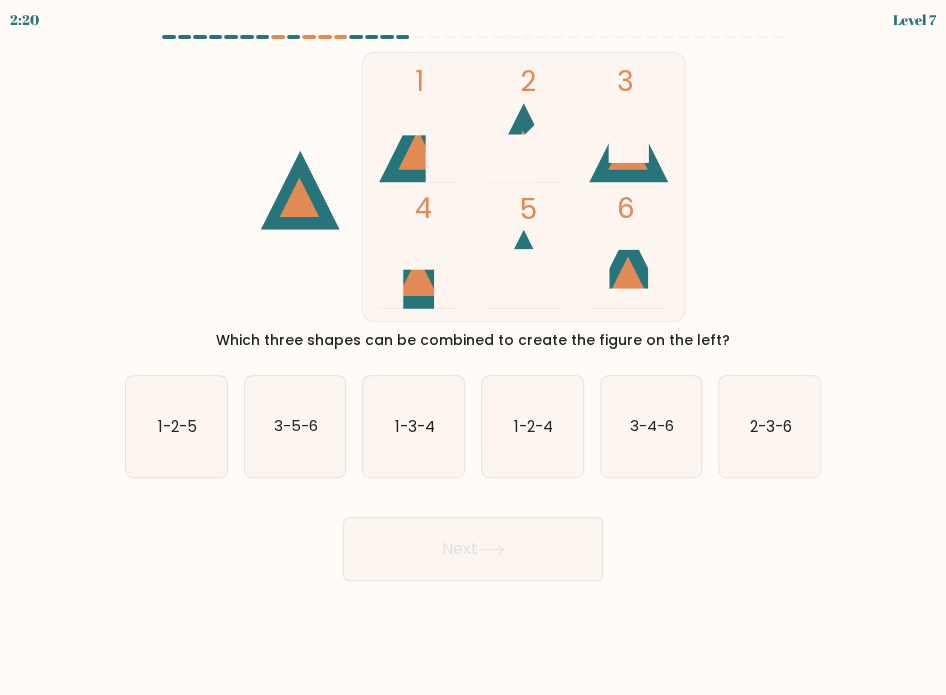 click at bounding box center (523, 186) 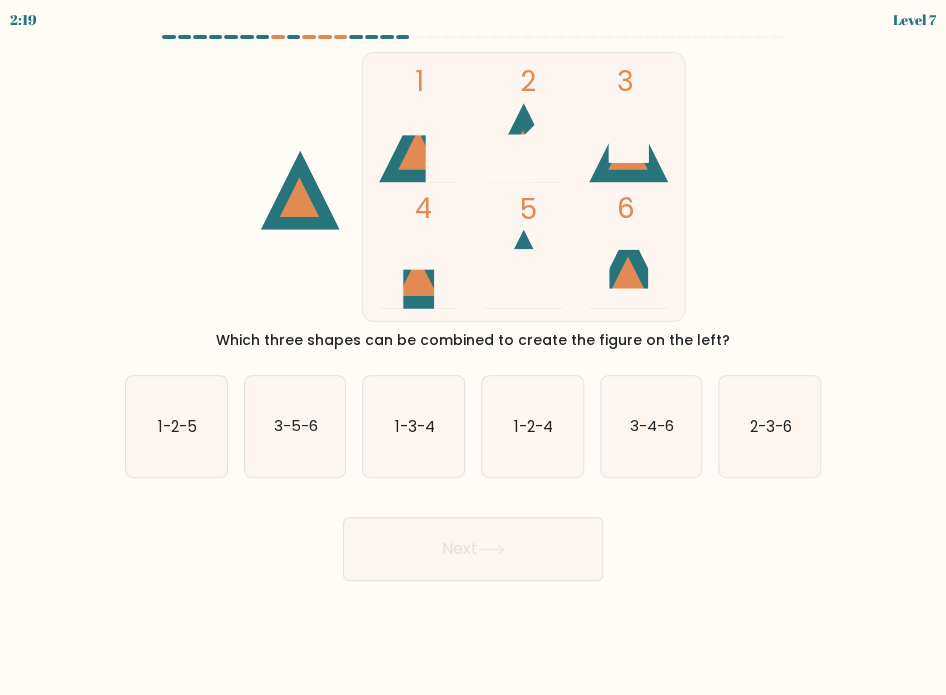 click at bounding box center [523, 186] 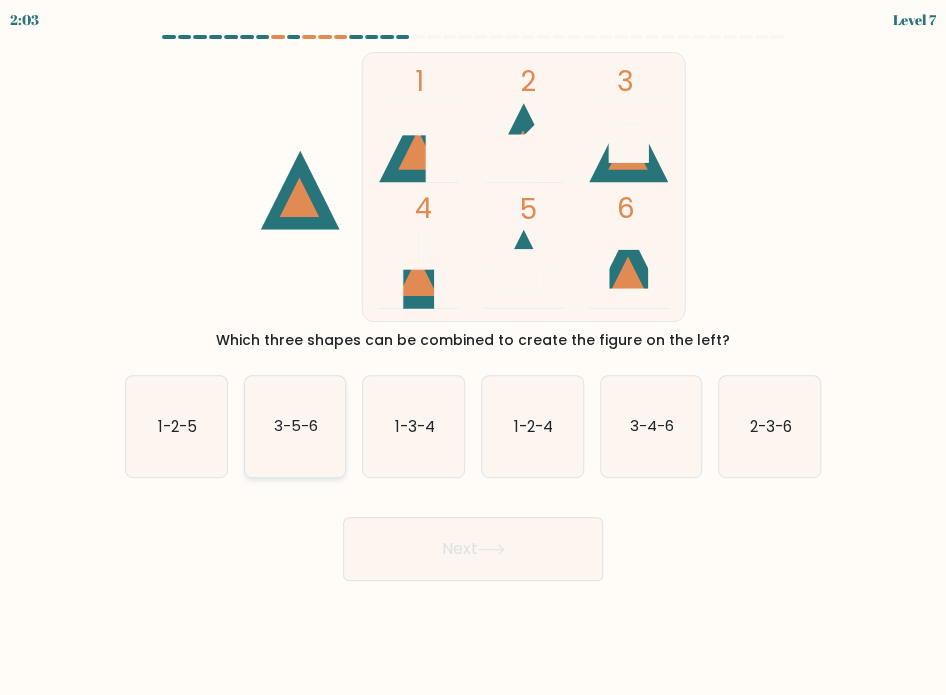 click on "3-5-6" at bounding box center [296, 425] 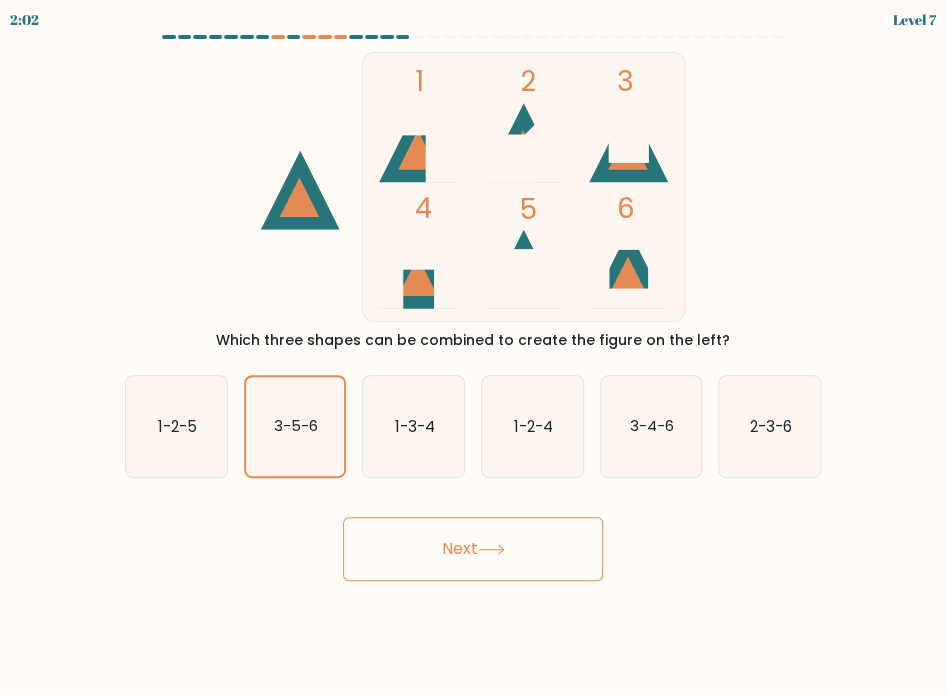 click on "Next" at bounding box center (473, 549) 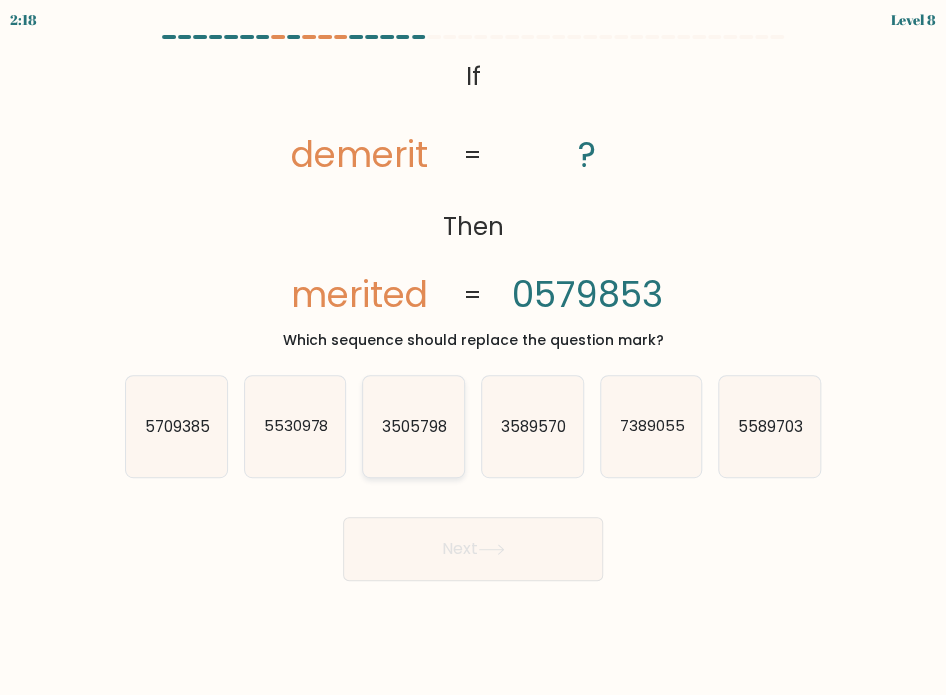 click on "3505798" at bounding box center [414, 425] 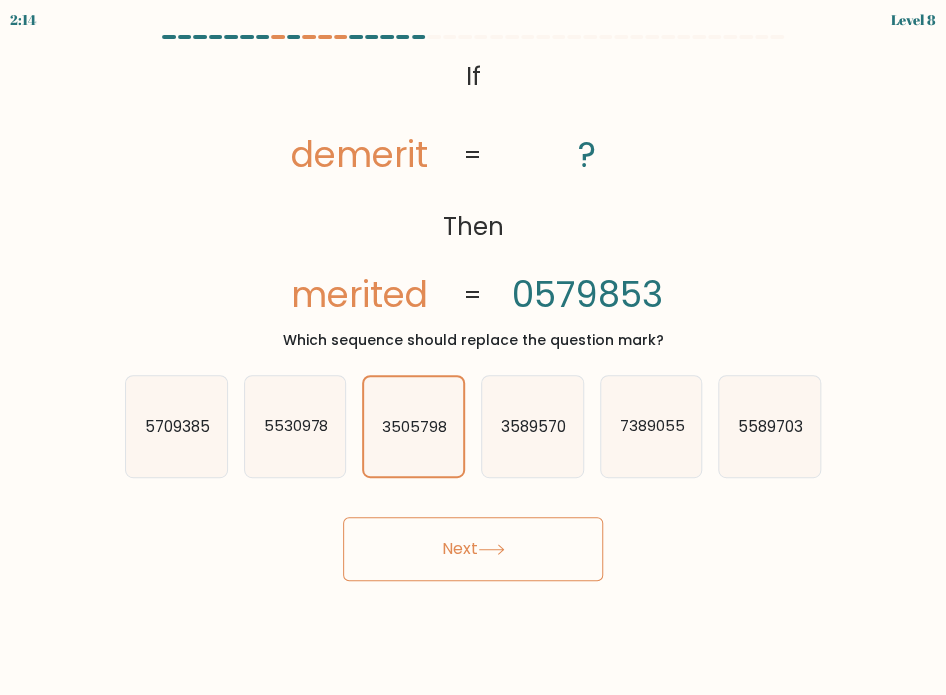 click at bounding box center (491, 549) 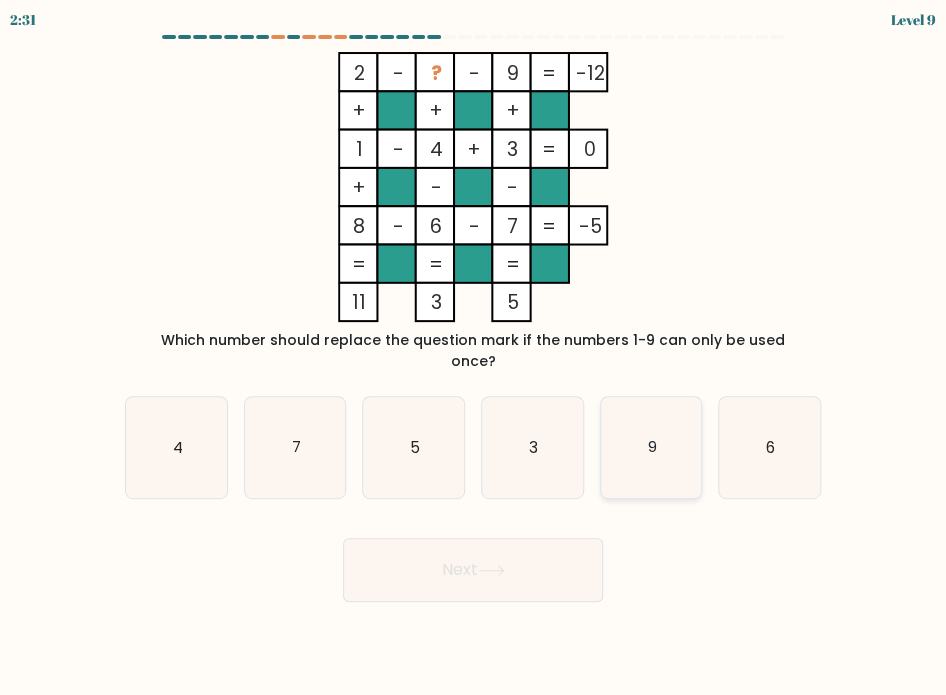 click on "9" at bounding box center [651, 447] 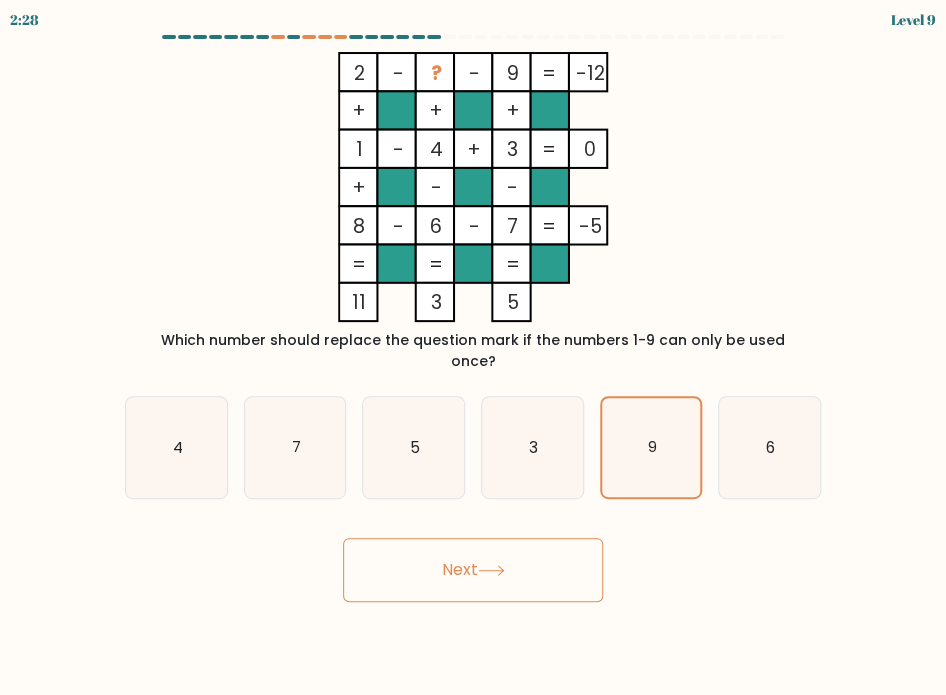click on "Next" at bounding box center [473, 570] 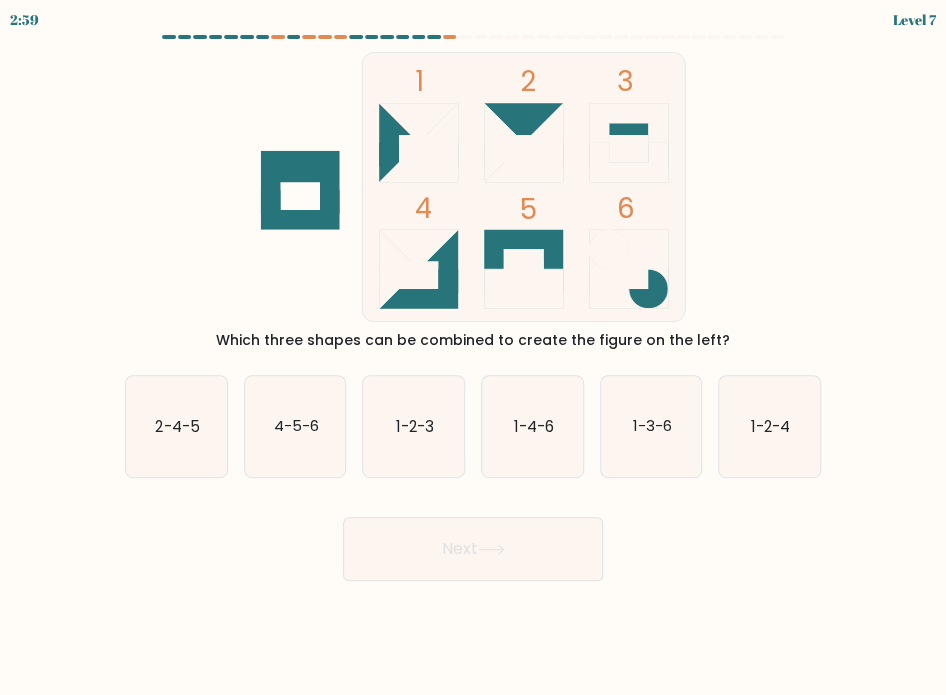 click at bounding box center (523, 268) 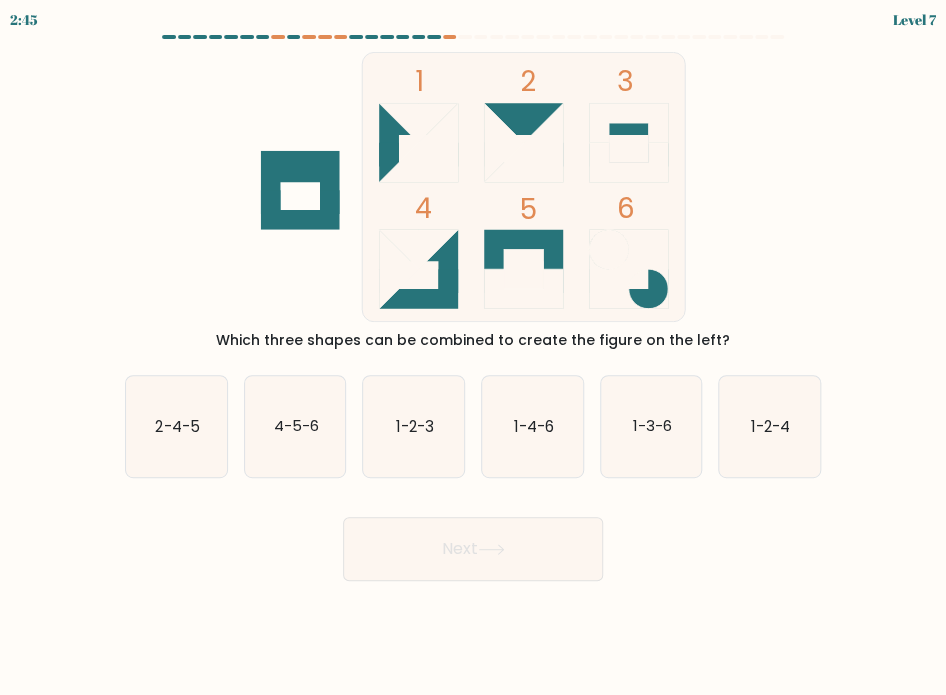 click at bounding box center (300, 182) 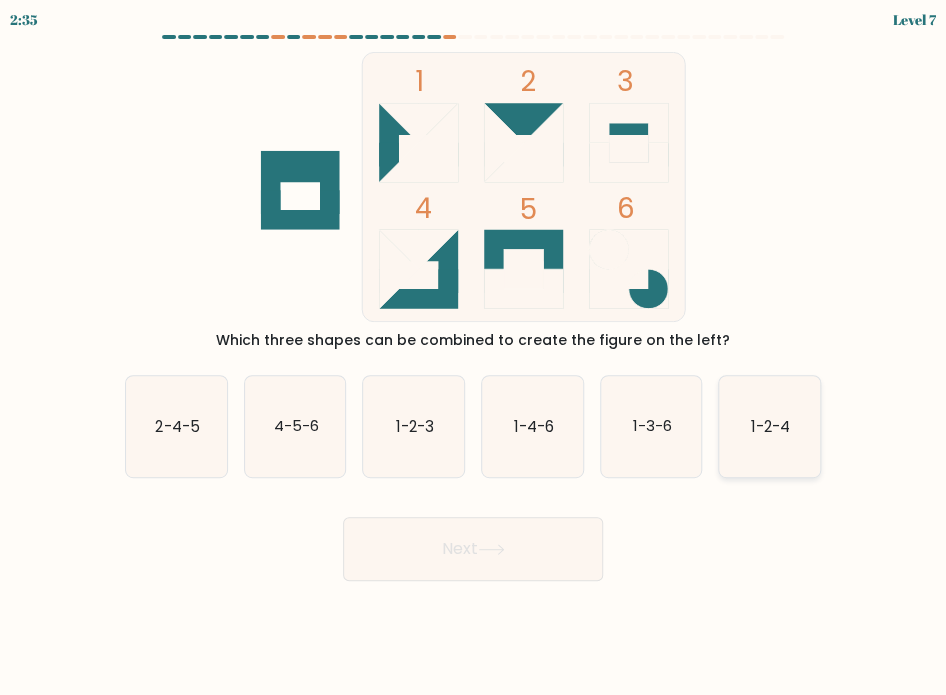 click on "1-2-4" at bounding box center (770, 425) 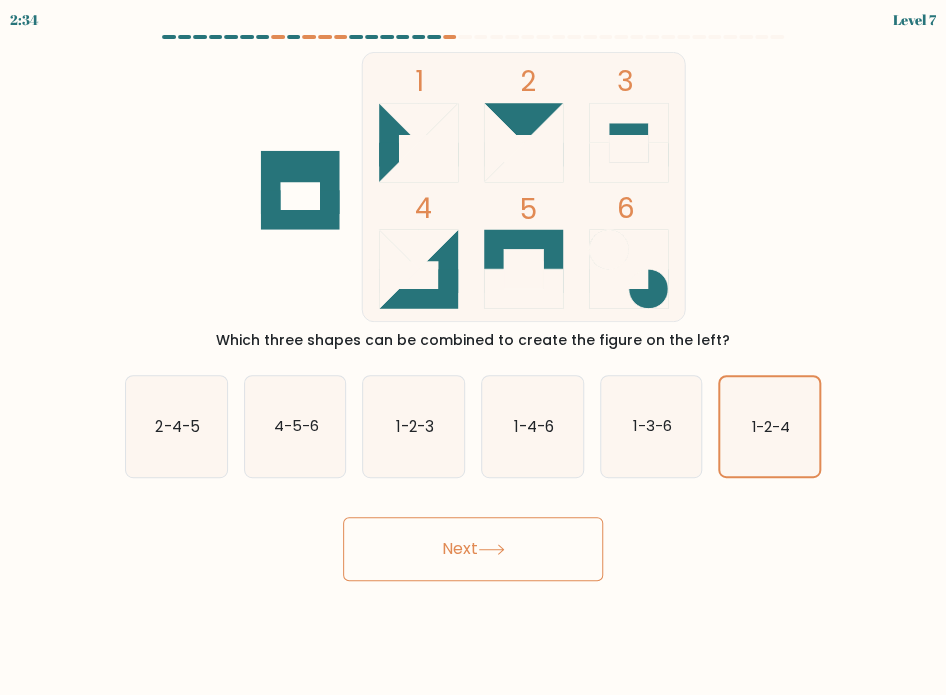 click on "Next" at bounding box center [473, 549] 